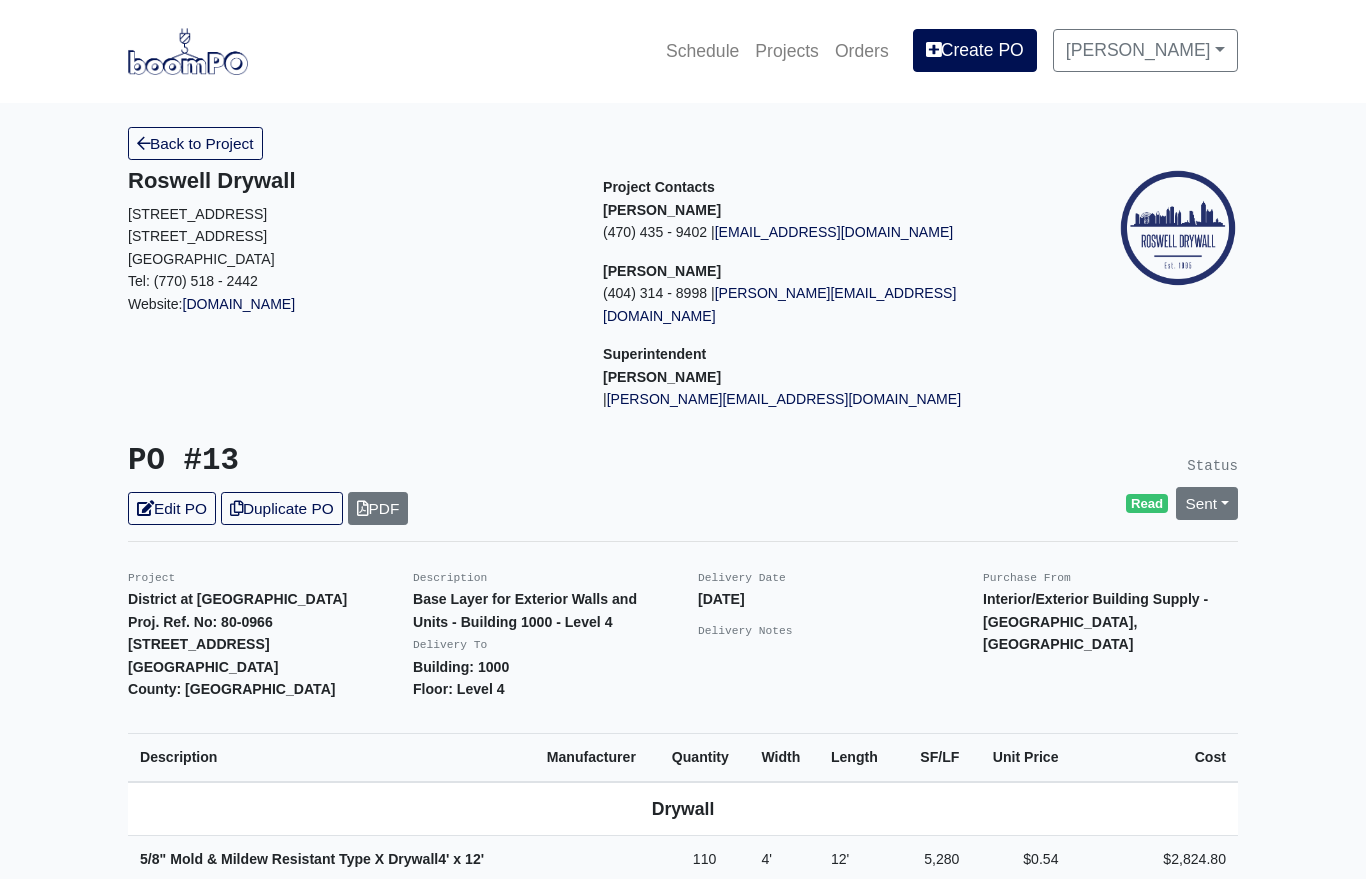 scroll, scrollTop: 0, scrollLeft: 0, axis: both 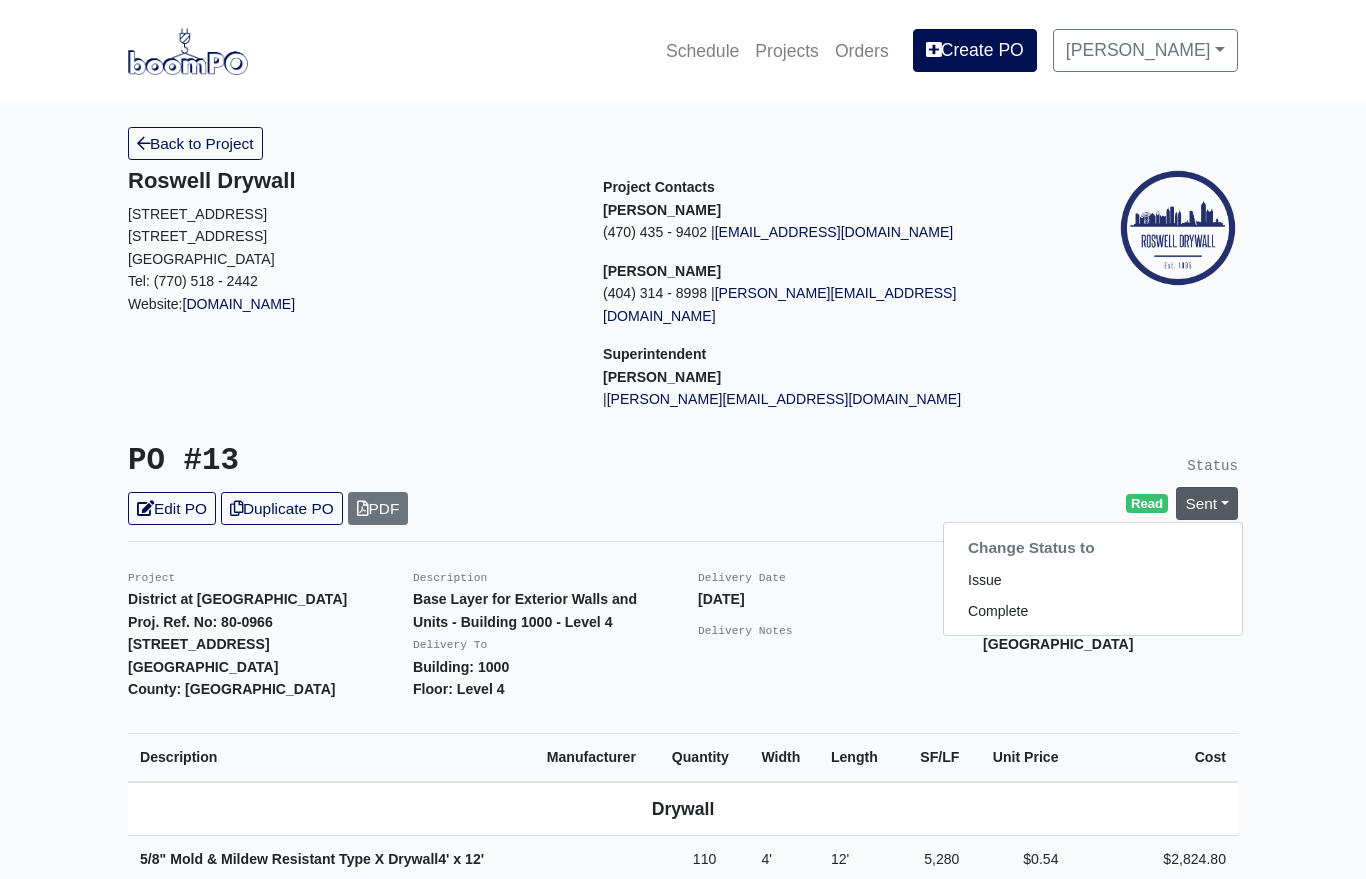 click on "Complete" at bounding box center (1093, 611) 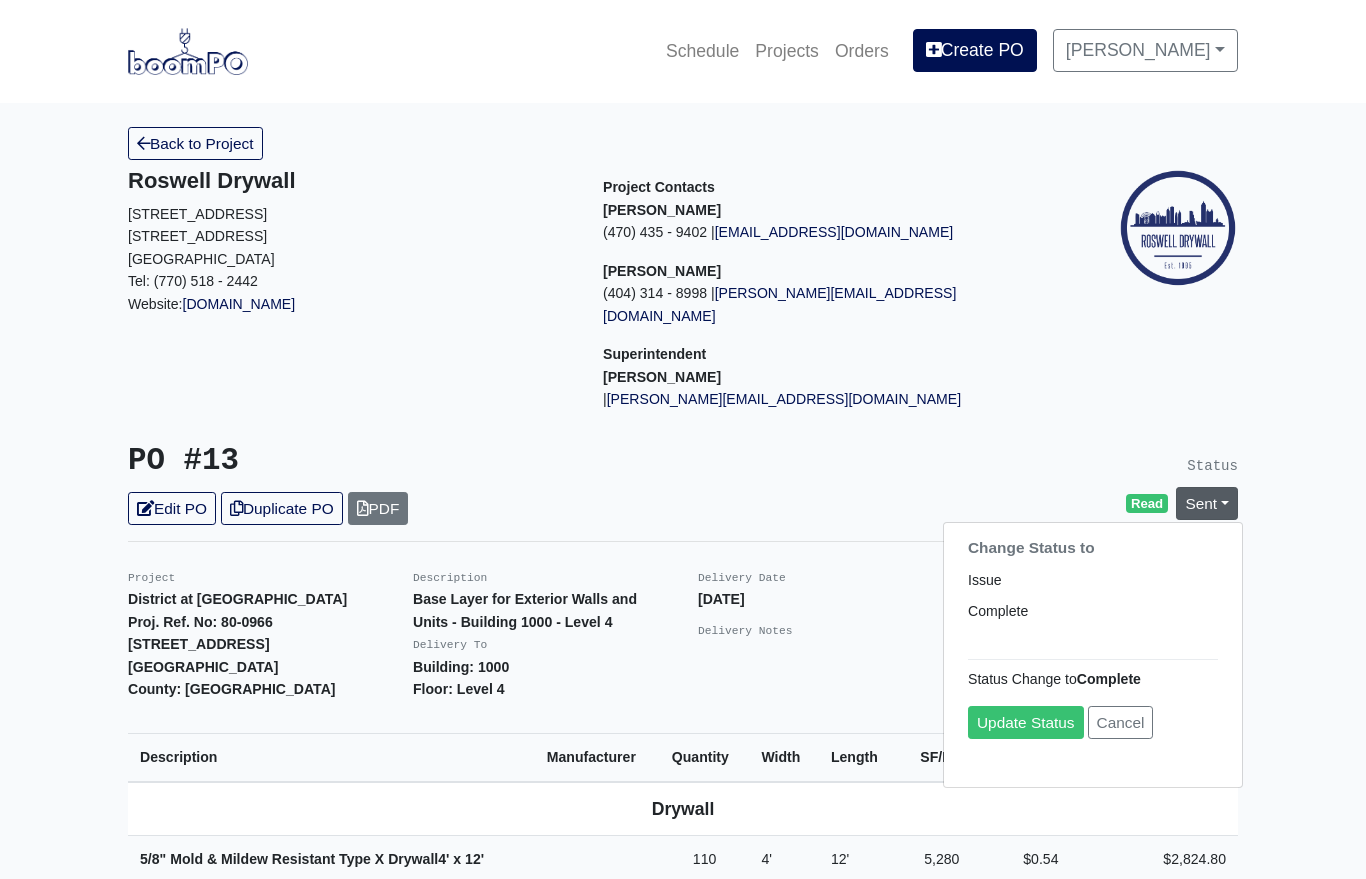 click on "Update Status" at bounding box center [1026, 722] 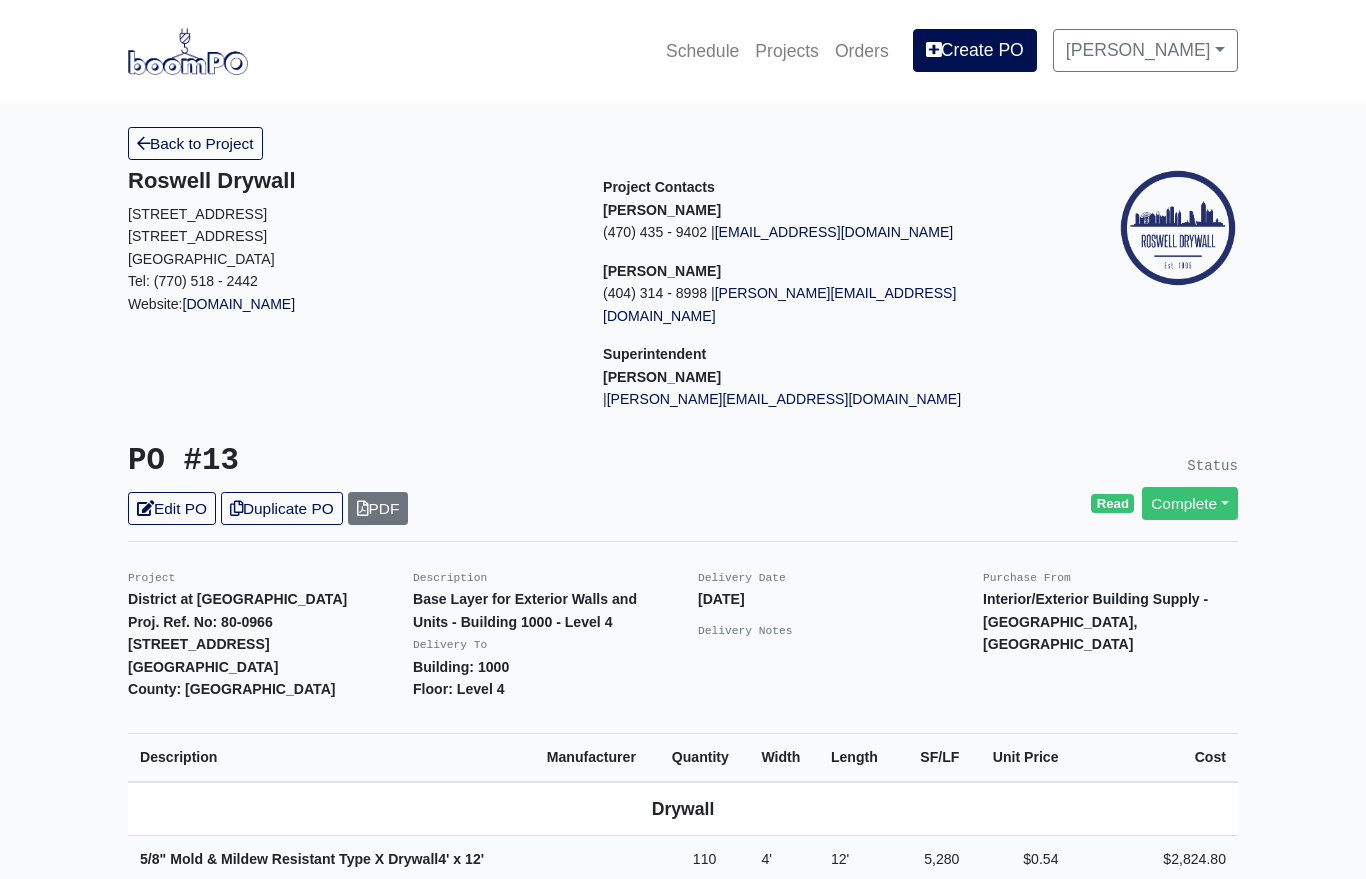 scroll, scrollTop: 0, scrollLeft: 0, axis: both 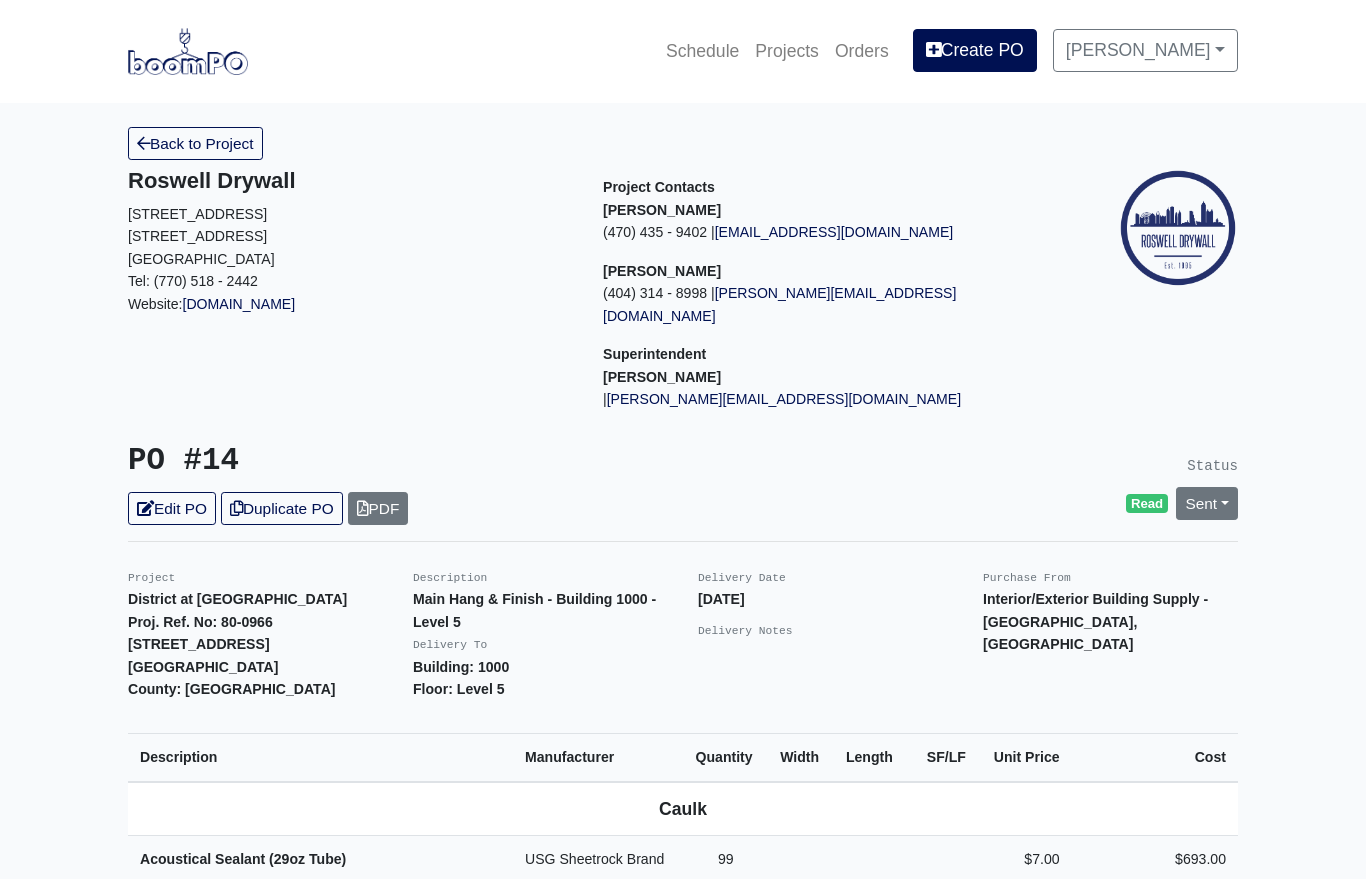 click on "Edit PO" at bounding box center [172, 508] 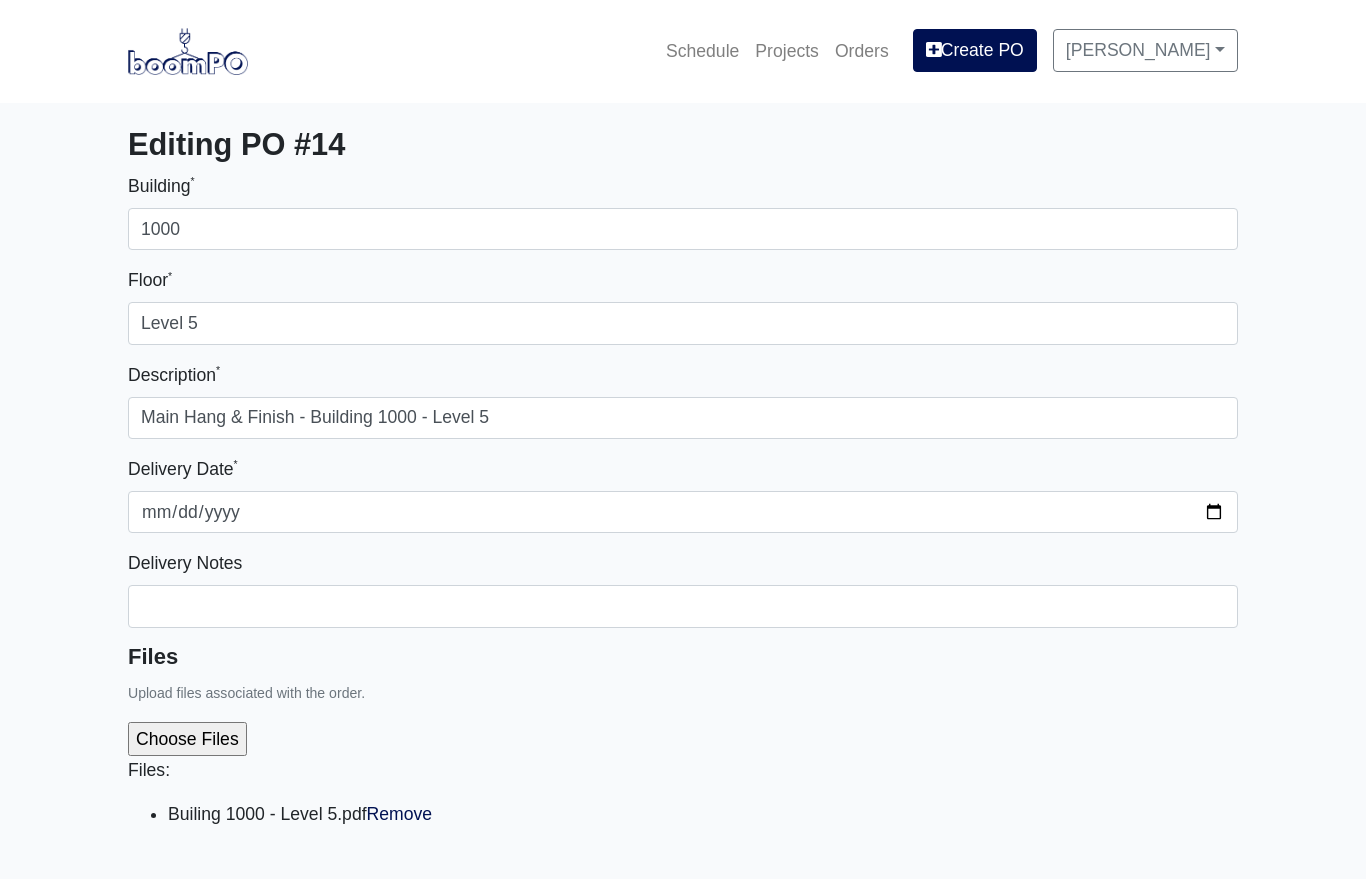 select 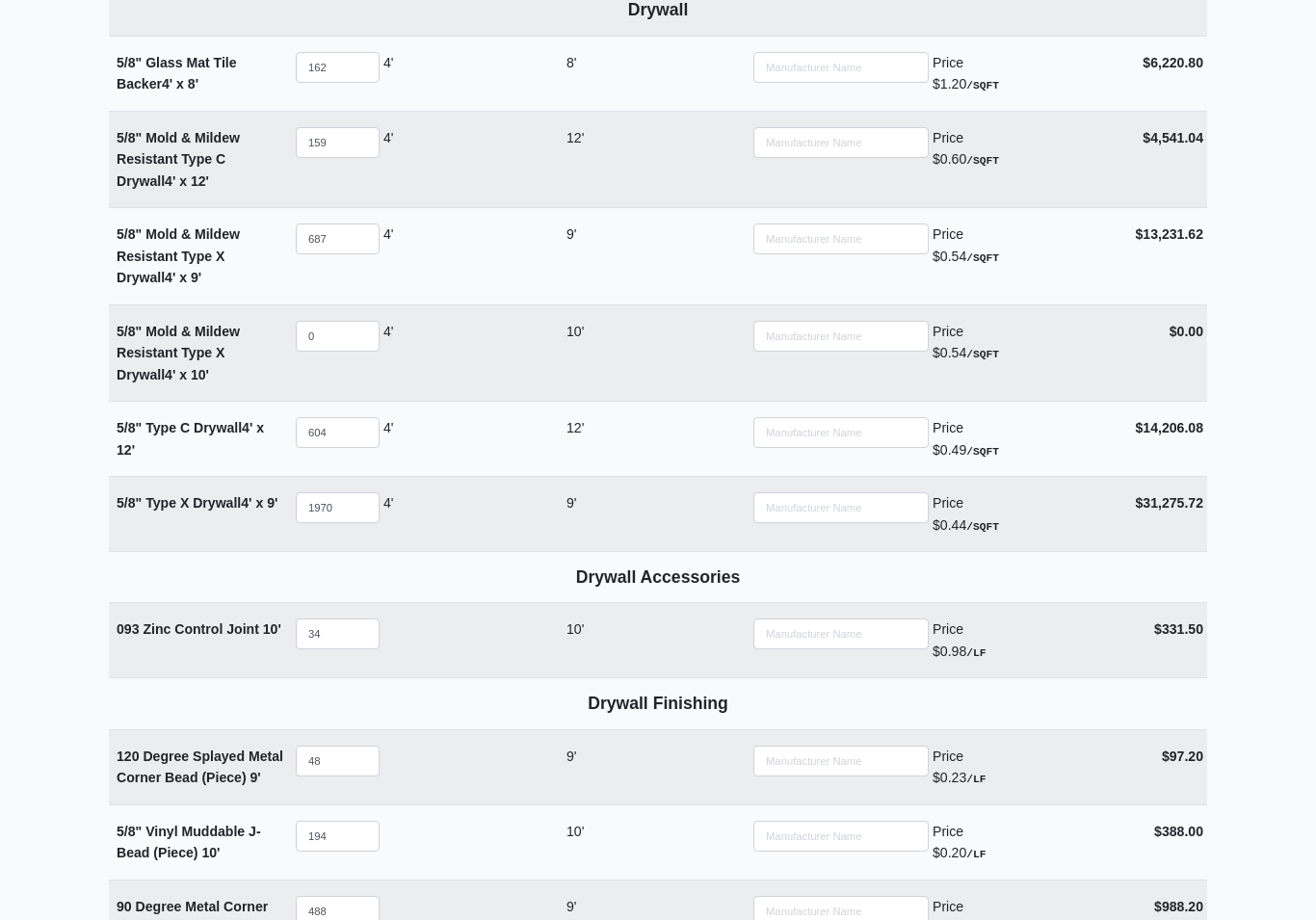 scroll, scrollTop: 1365, scrollLeft: 0, axis: vertical 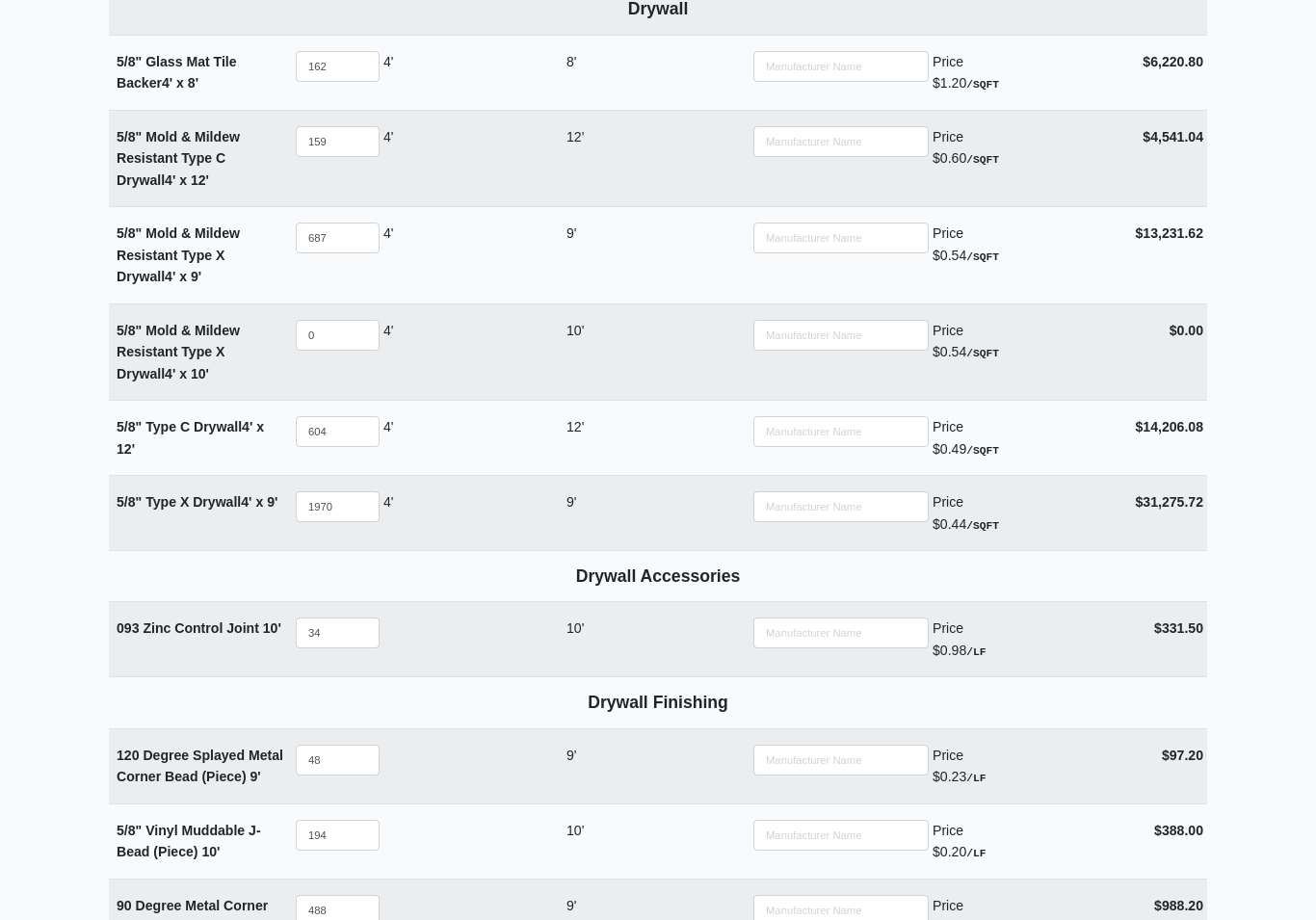 click on "10'" at bounding box center (272, 629) 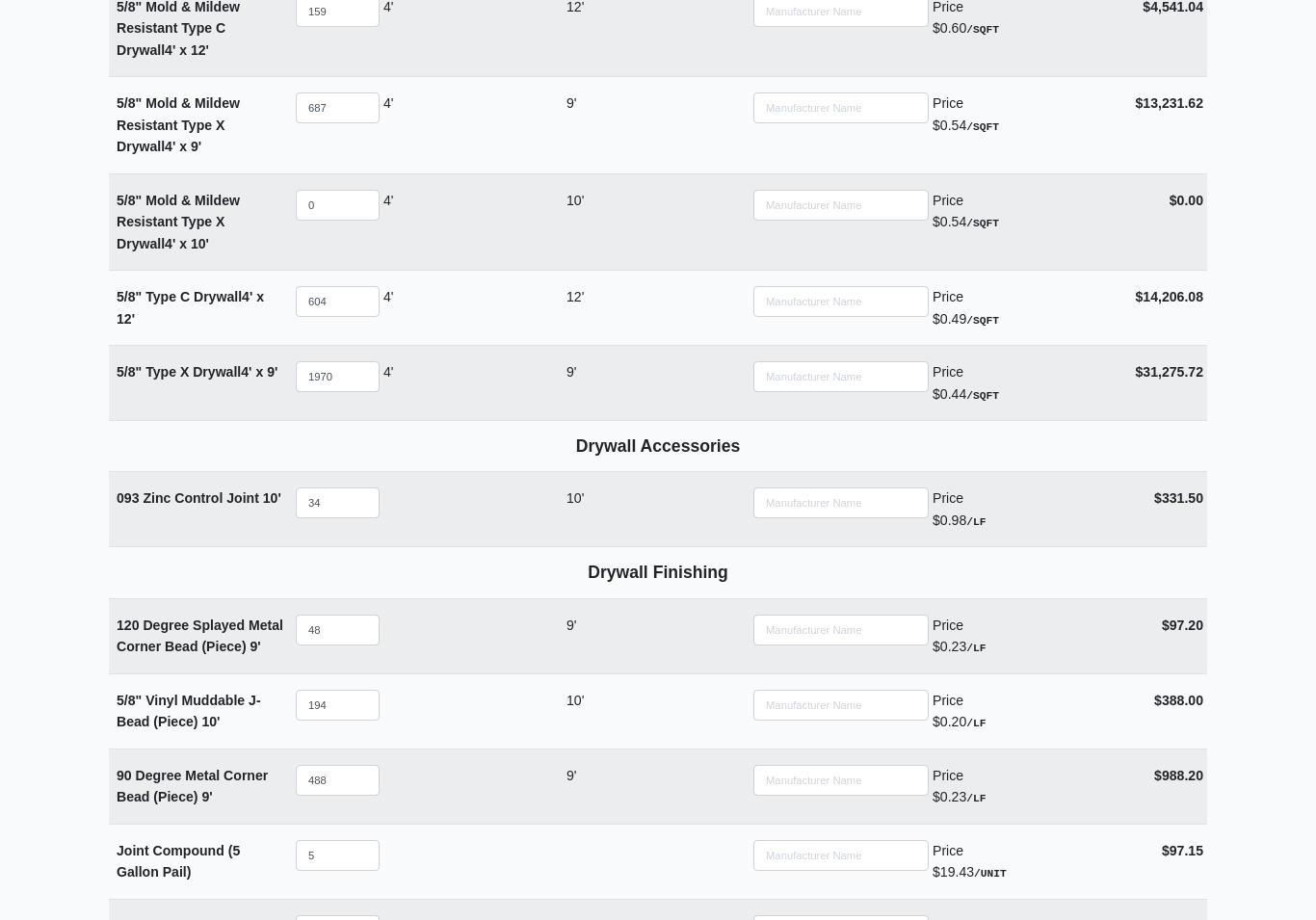 scroll, scrollTop: 1497, scrollLeft: 0, axis: vertical 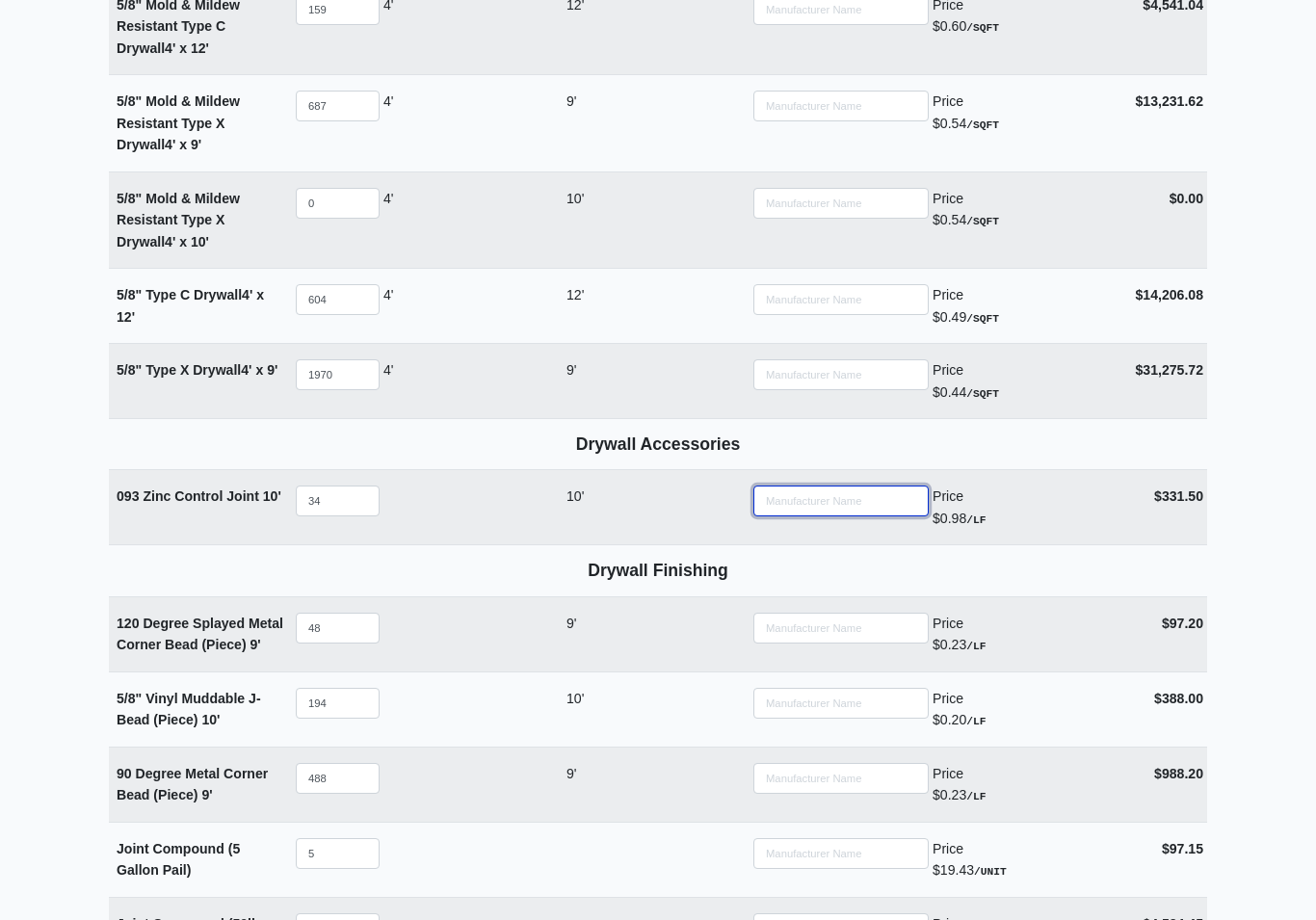 click at bounding box center (841, -469) 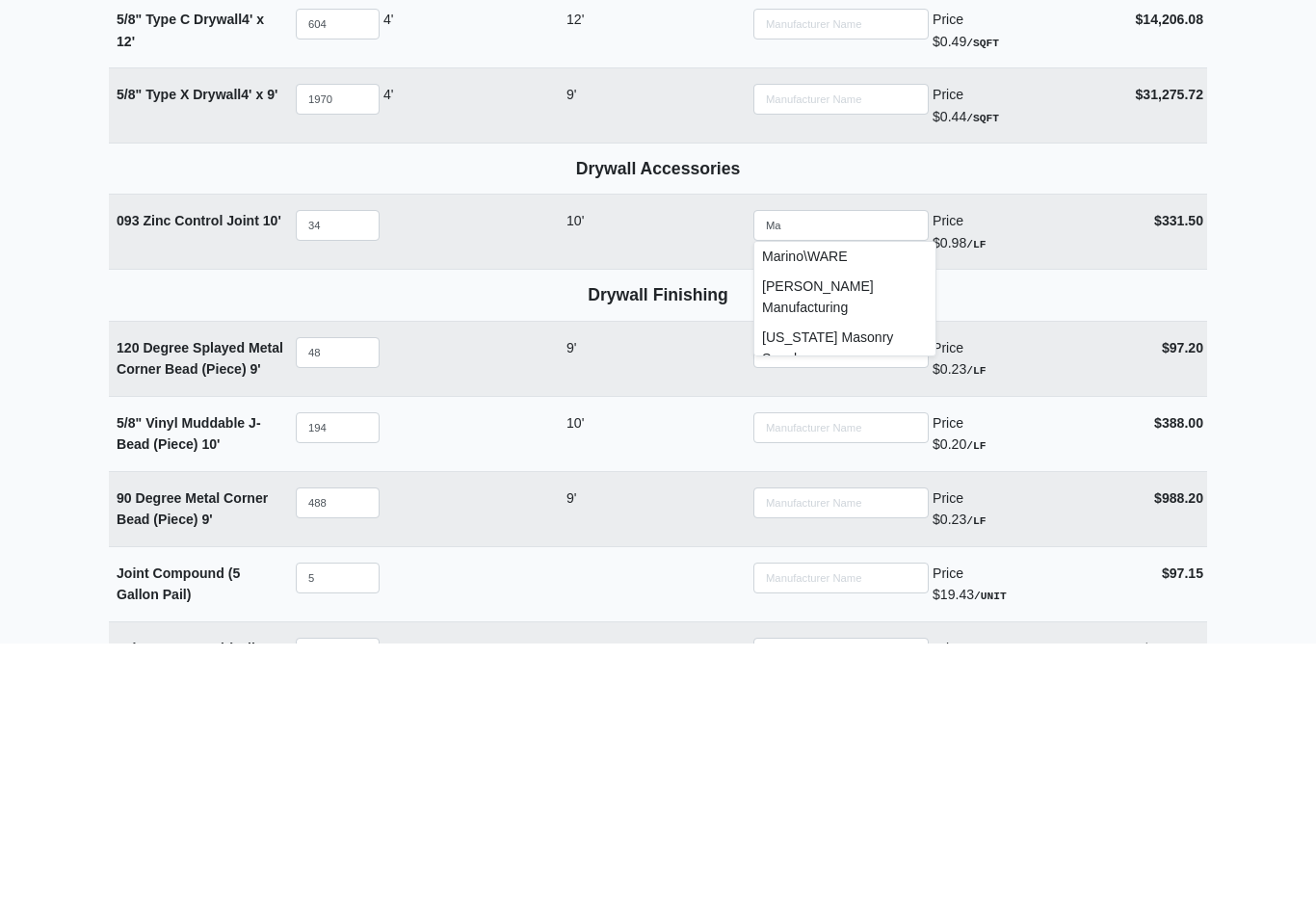 click on "Marino\WARE" at bounding box center (845, 533) 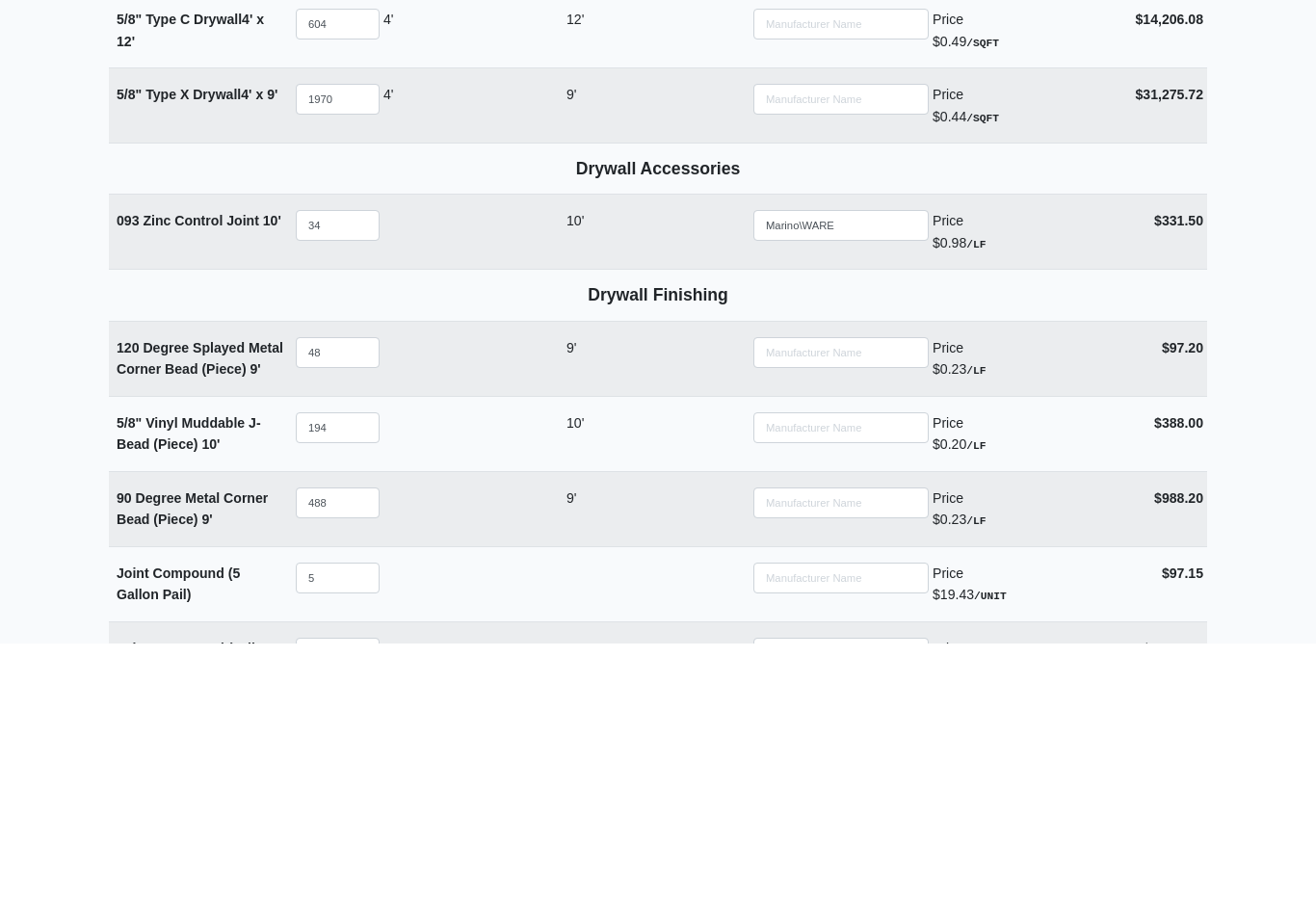 scroll, scrollTop: 1774, scrollLeft: 0, axis: vertical 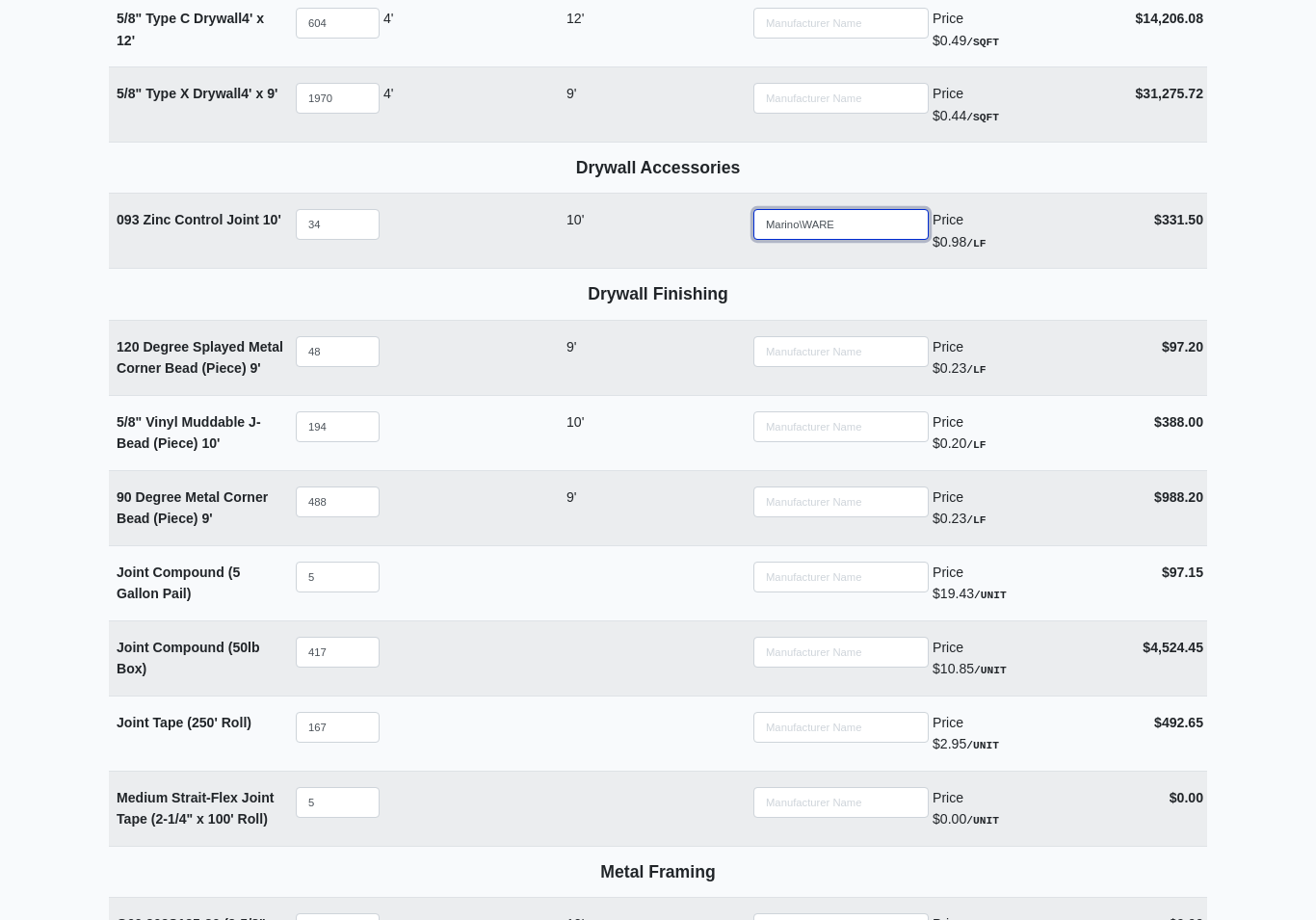 click on "Marino\WARE" at bounding box center (841, -746) 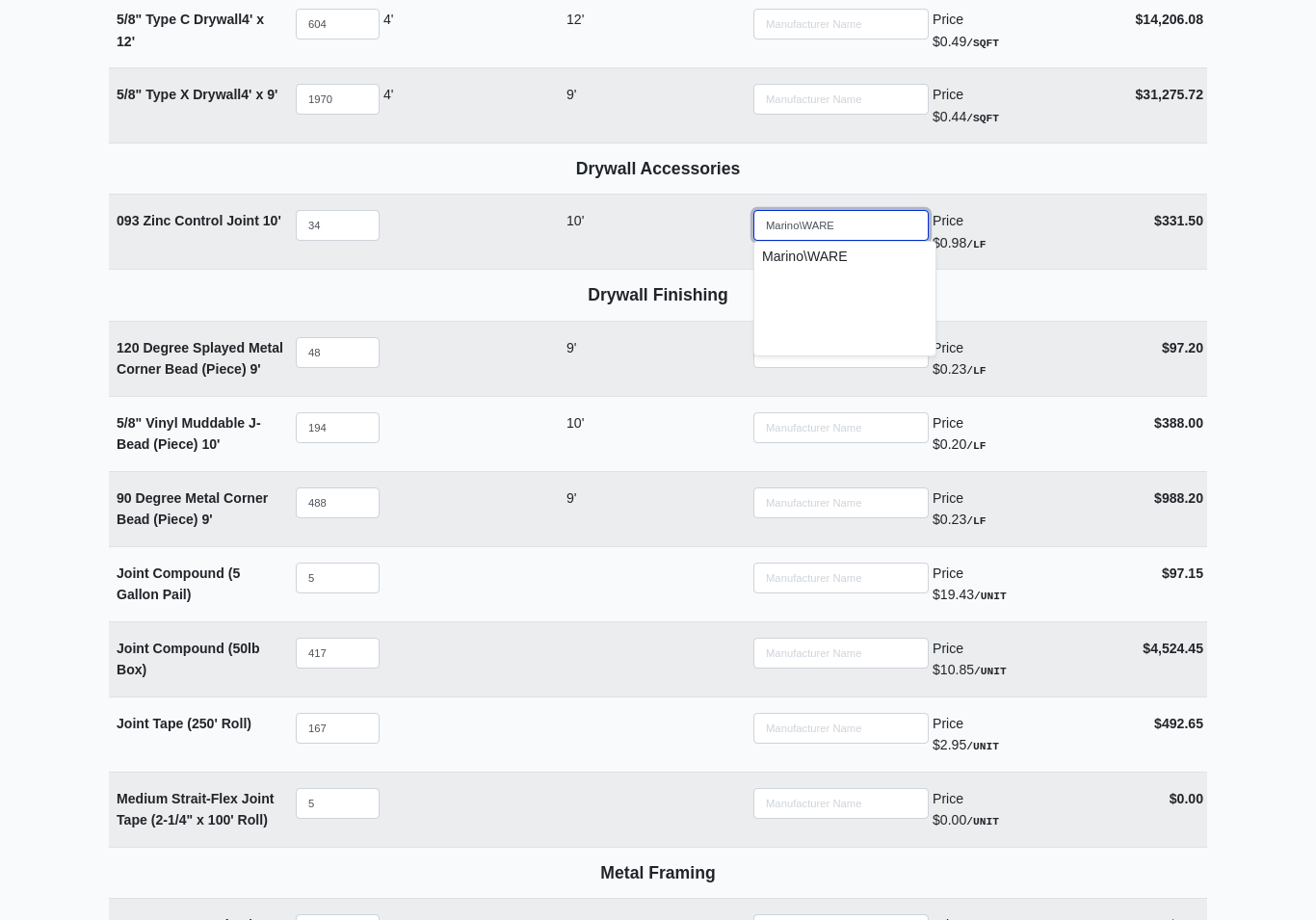 type on "Marino\WARE" 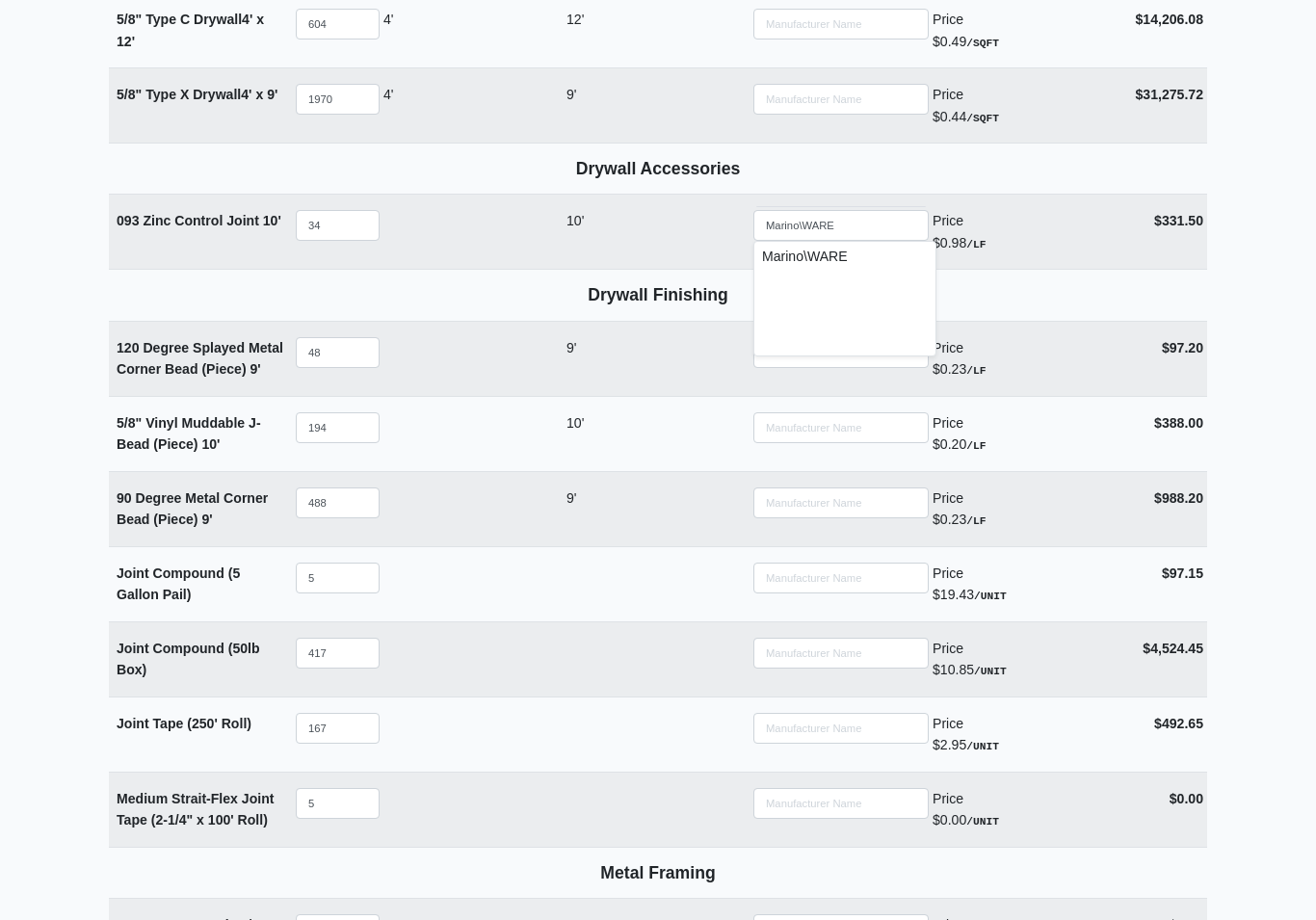 click on "Editing PO #14         Building *   1000   Floor *   Level 5   Description *   Main Hang & Finish - Building 1000 - Level 5   Delivery Date *   [DATE]   Delivery Notes     Files   Upload files associated with the order.       Files:   Builing 1000 - Level 5.pdf  Remove     Description   Quantity   Width   Length   Manufacturer   Unit Price   Cost   Materials   Caulk   Acoustical Sealant (29oz Tube)        Qty   99   Width     Length     Manufacturer       USG Sheetrock Brand   No Results   Price
$7.00  /UNIT   Cost $693.00 Fire Caulk (29oz Tube)        Qty   0   Width     Length     Manufacturer         No Results   Price
$16.90  /UNIT   Cost $0.00 Channel   1/2" RC-1 Resilient Channel (25 Gauge)      12'   Qty   0   Width     Length   12'   Manufacturer         No Results   Price
$0.20  /LF   Cost $0.00 7/8" Drywall Furring Channel (25 Gauge)      12'   Qty   0   Width     Length   12'   Manufacturer         No Results   Price
$0.60  /LF   Cost $0.00 Drywall   4'   x" at bounding box center [658, -109] 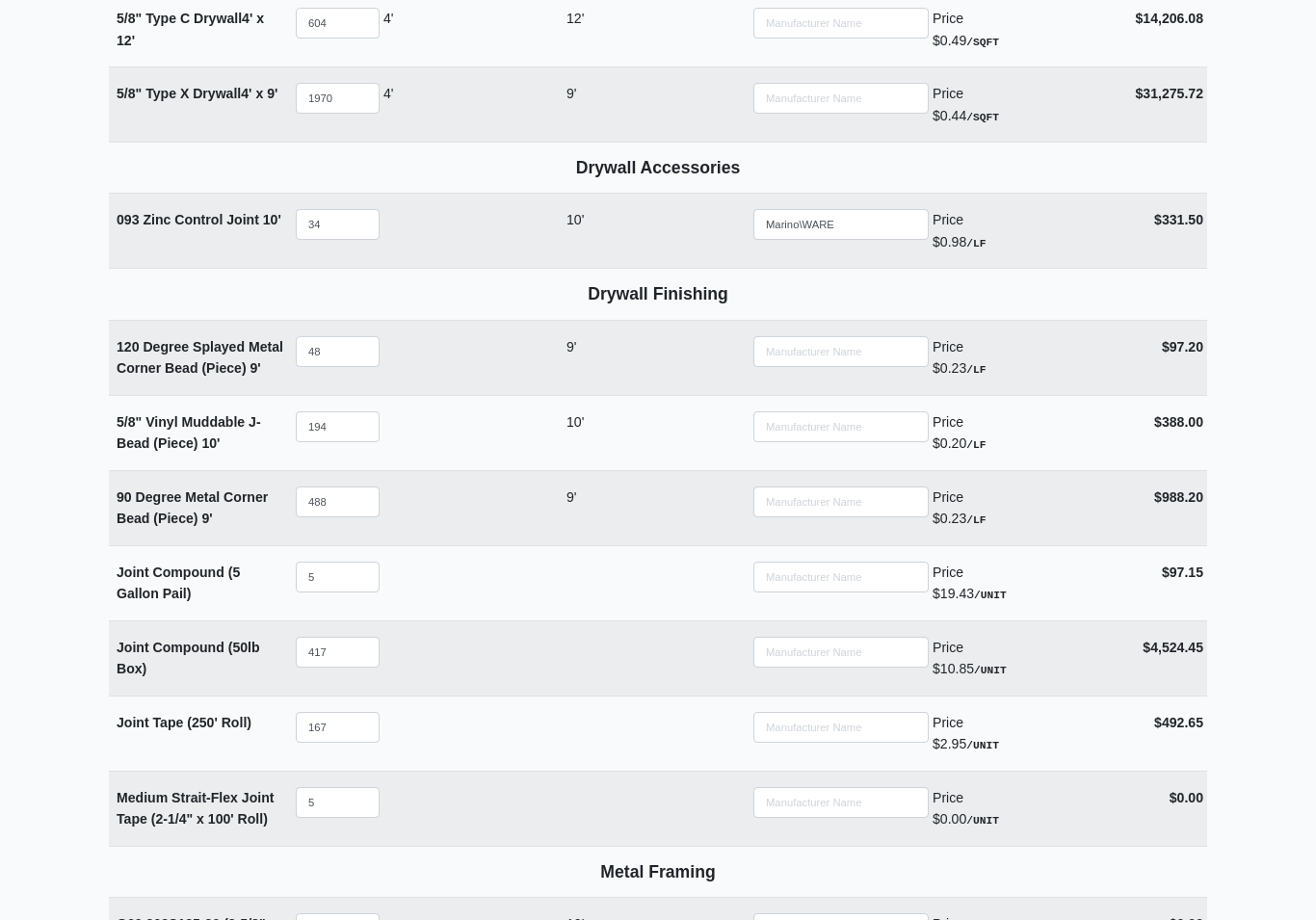 click on "093 Zinc Control Joint      10'" at bounding box center (198, 220) 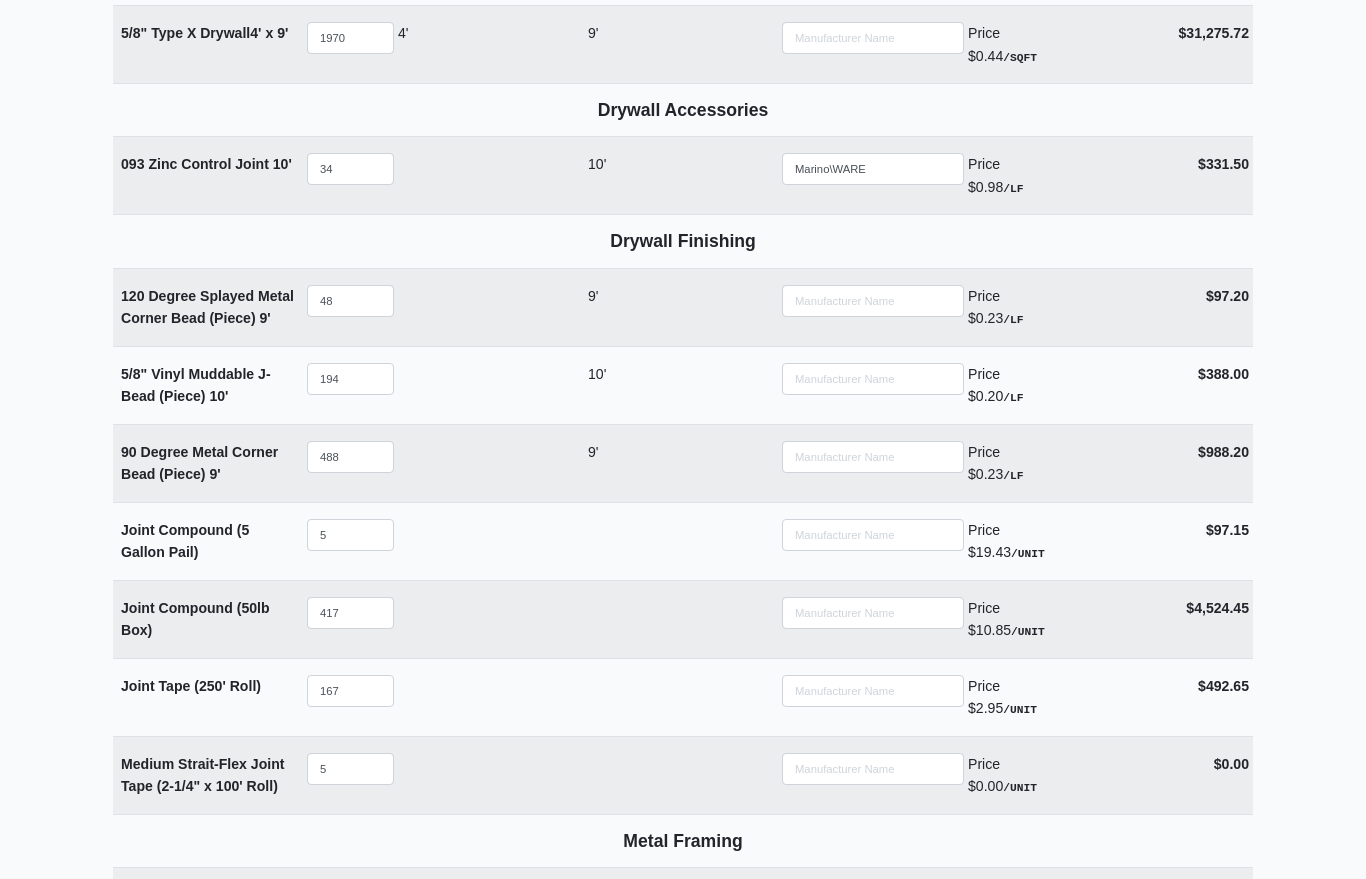 scroll, scrollTop: 1904, scrollLeft: 0, axis: vertical 